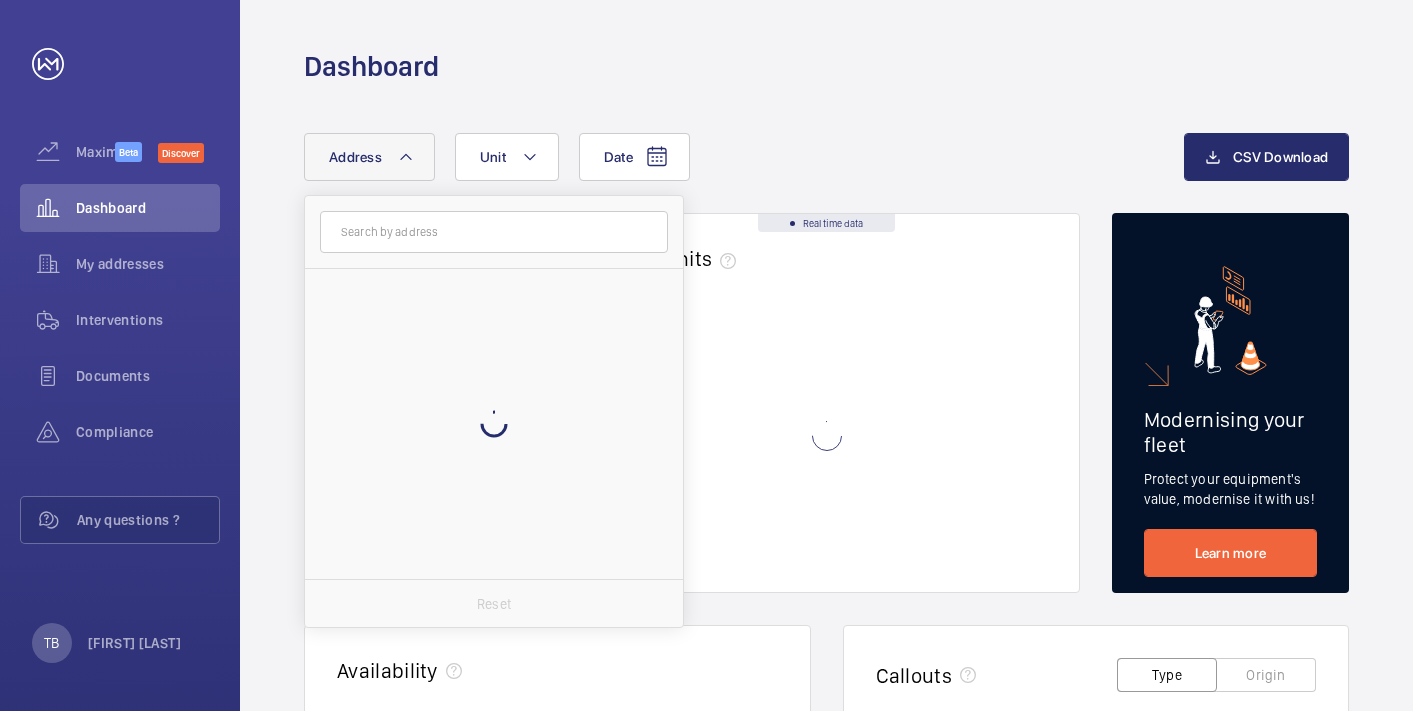 scroll, scrollTop: 0, scrollLeft: 0, axis: both 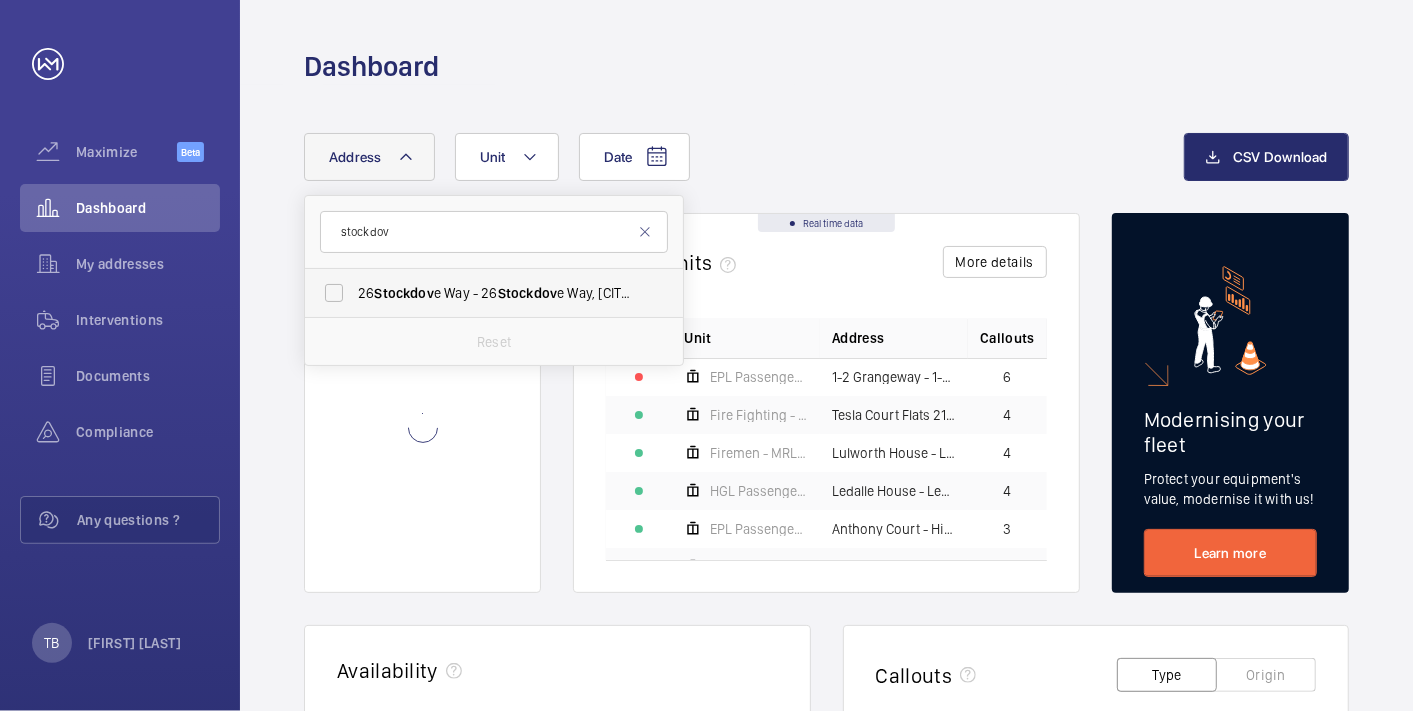 type on "stockdov" 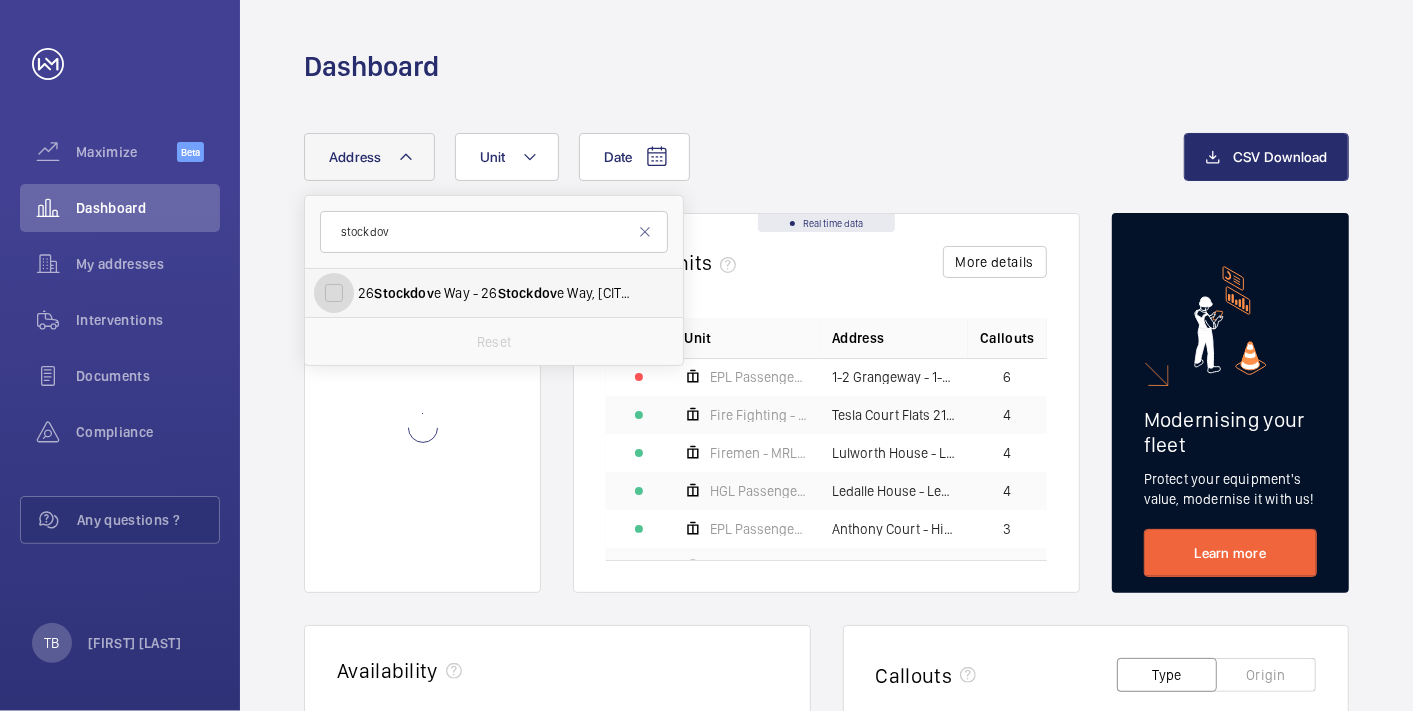 click on "26 Stockdove Way - 26 Stockdove Way, [CITY] [POSTCODE]" at bounding box center (334, 293) 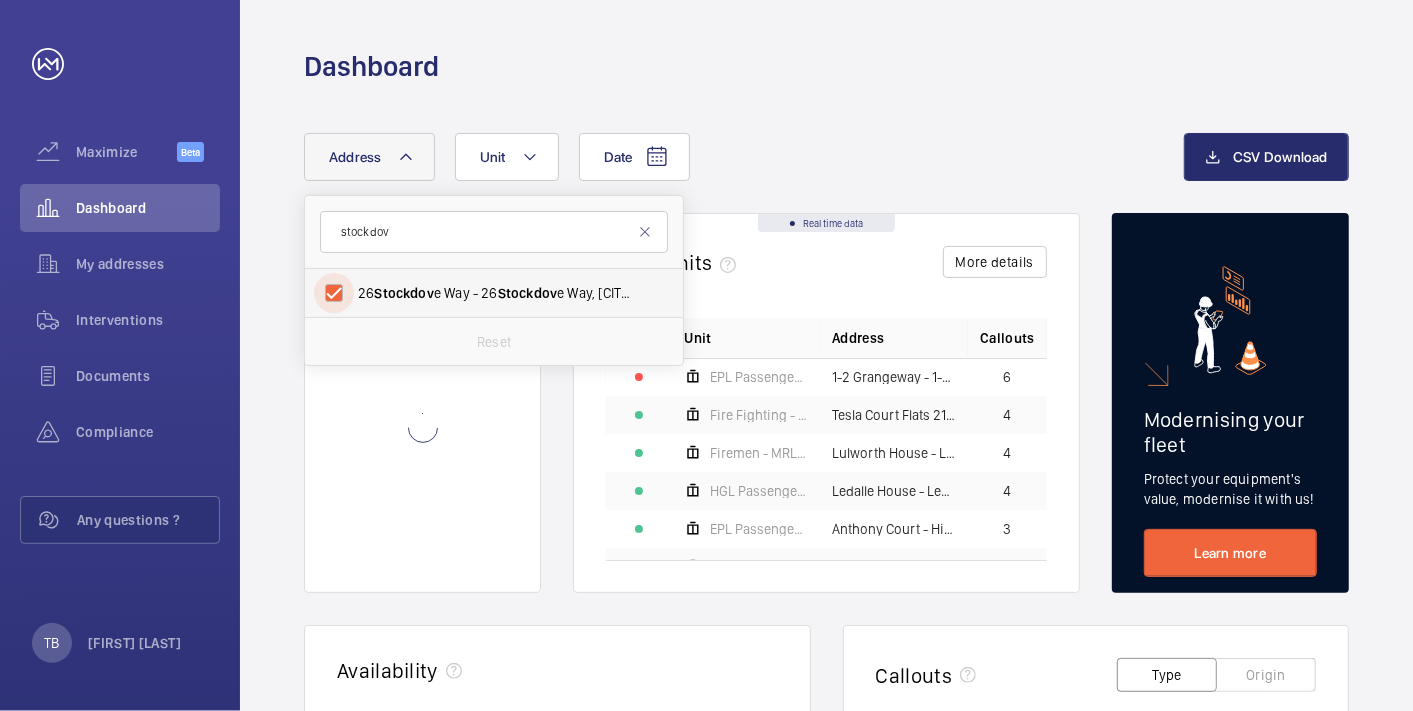checkbox on "true" 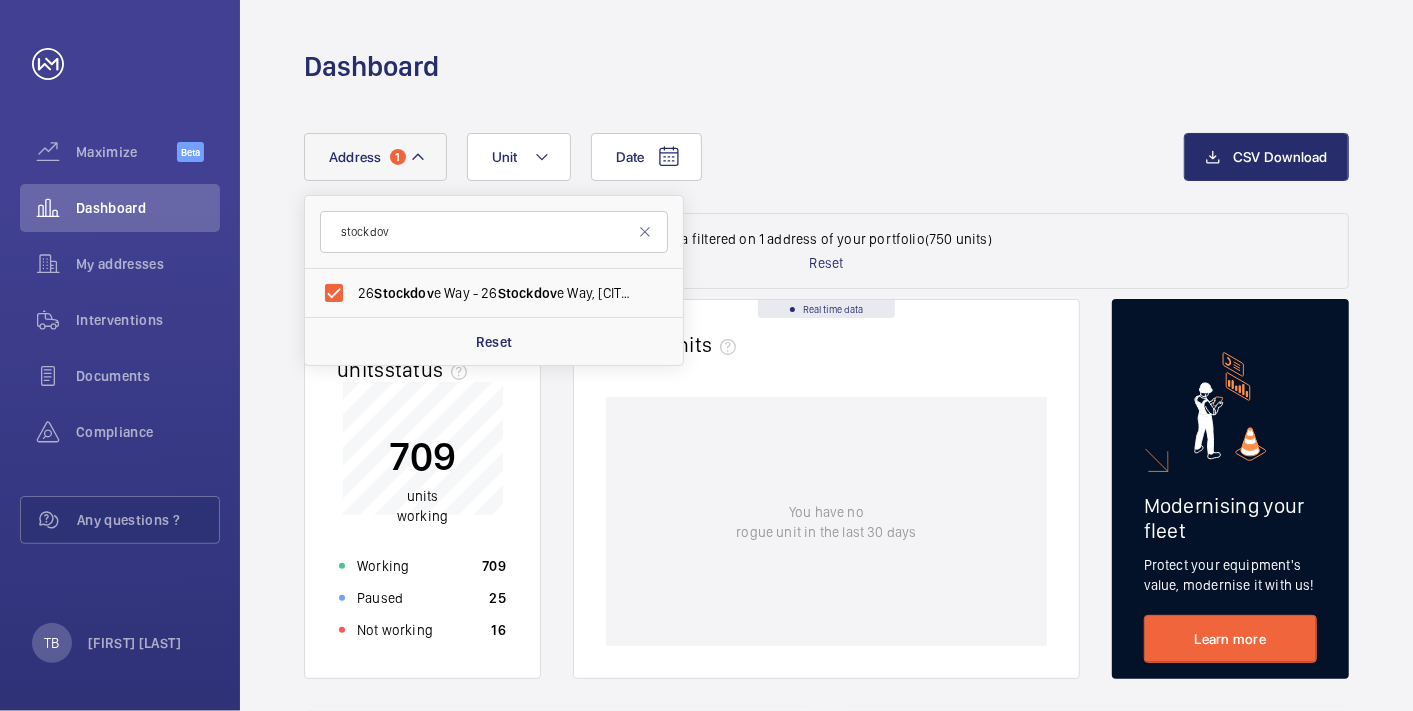 click on "Working" 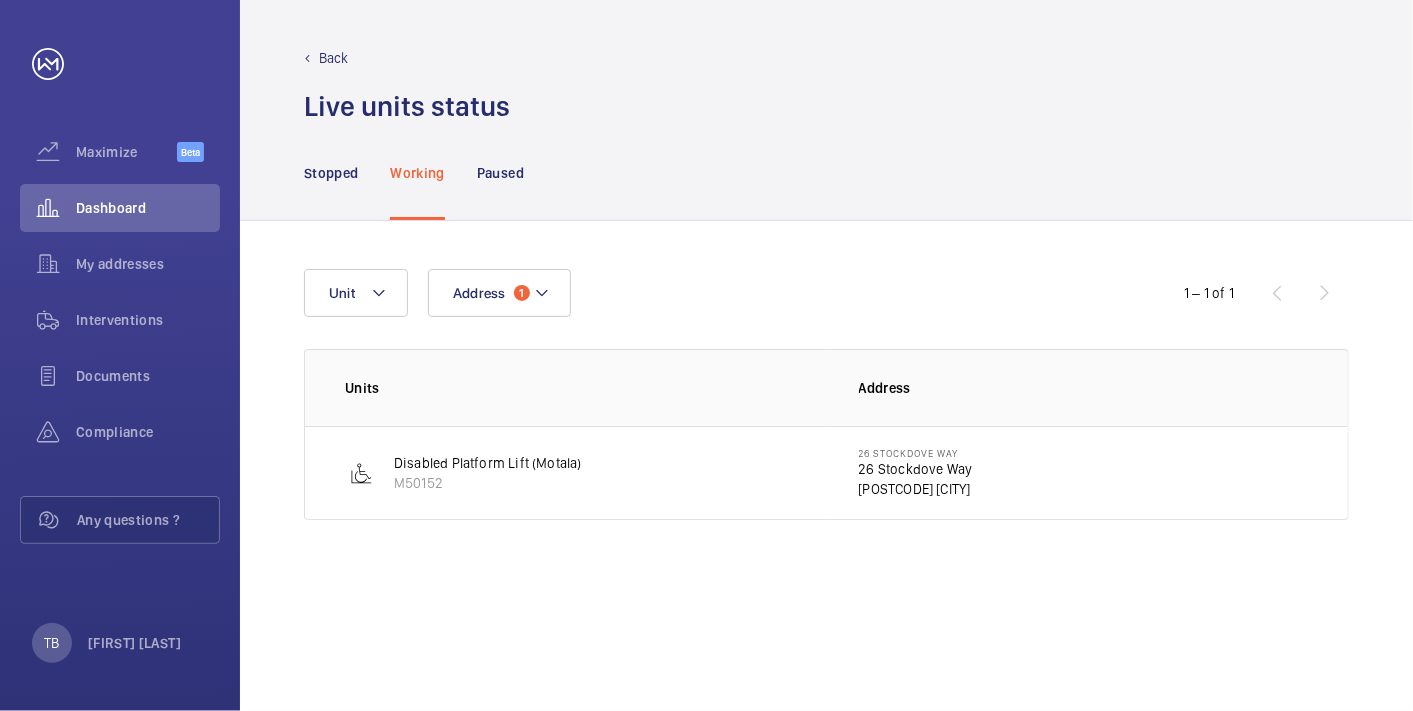click on "26 Stockdove Way" 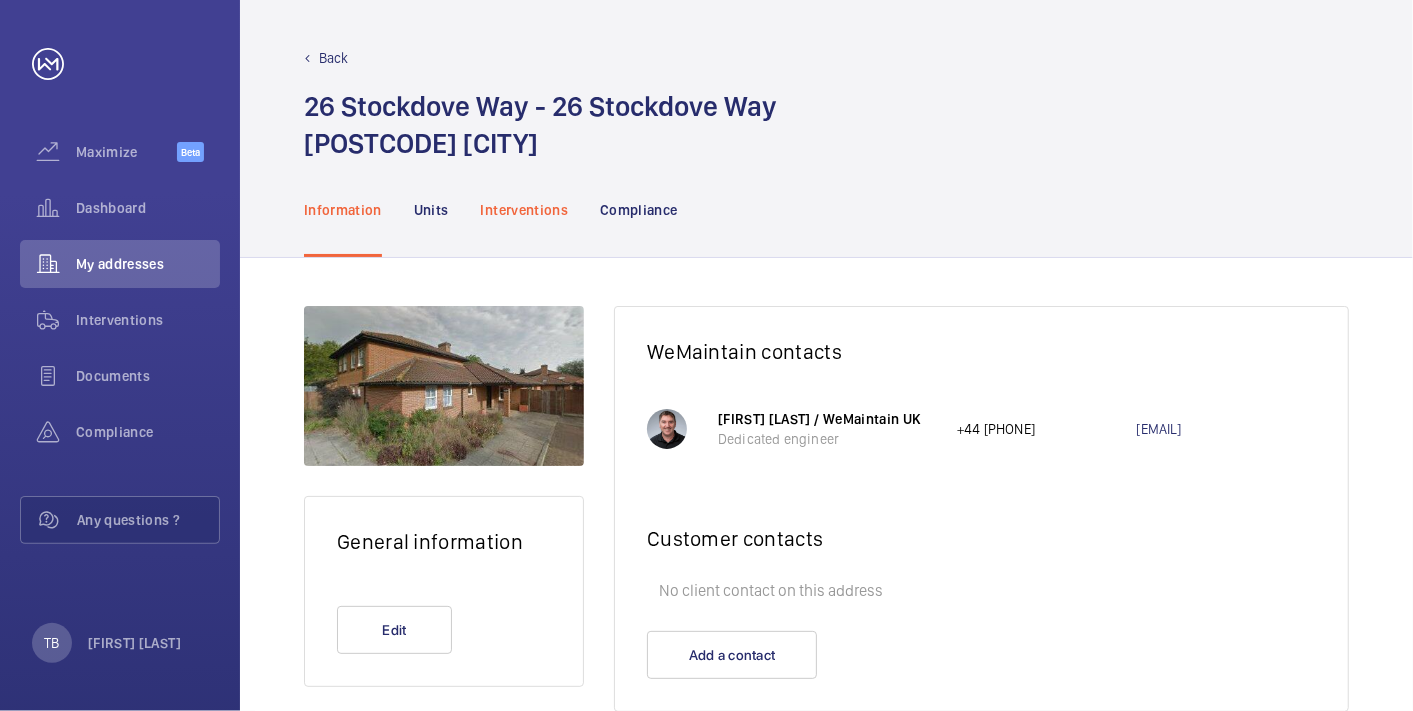 click on "Interventions" 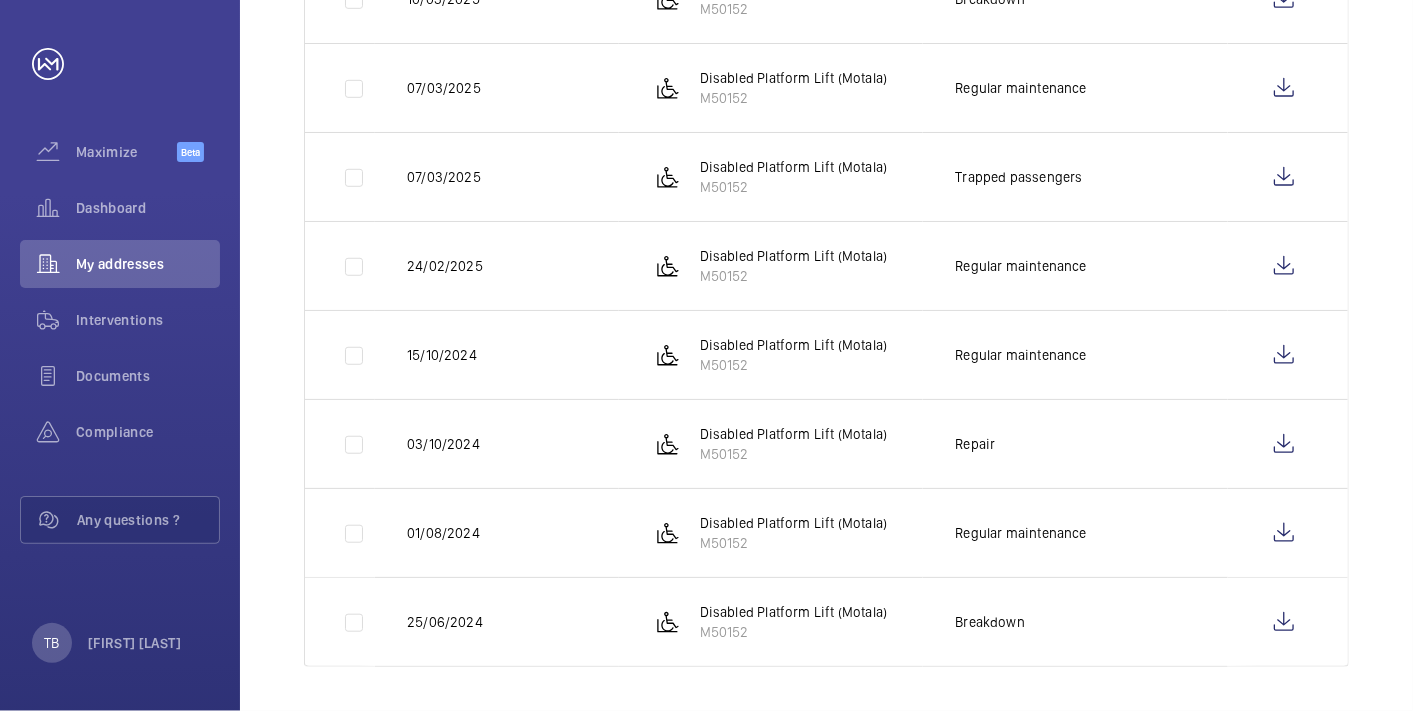 scroll, scrollTop: 0, scrollLeft: 0, axis: both 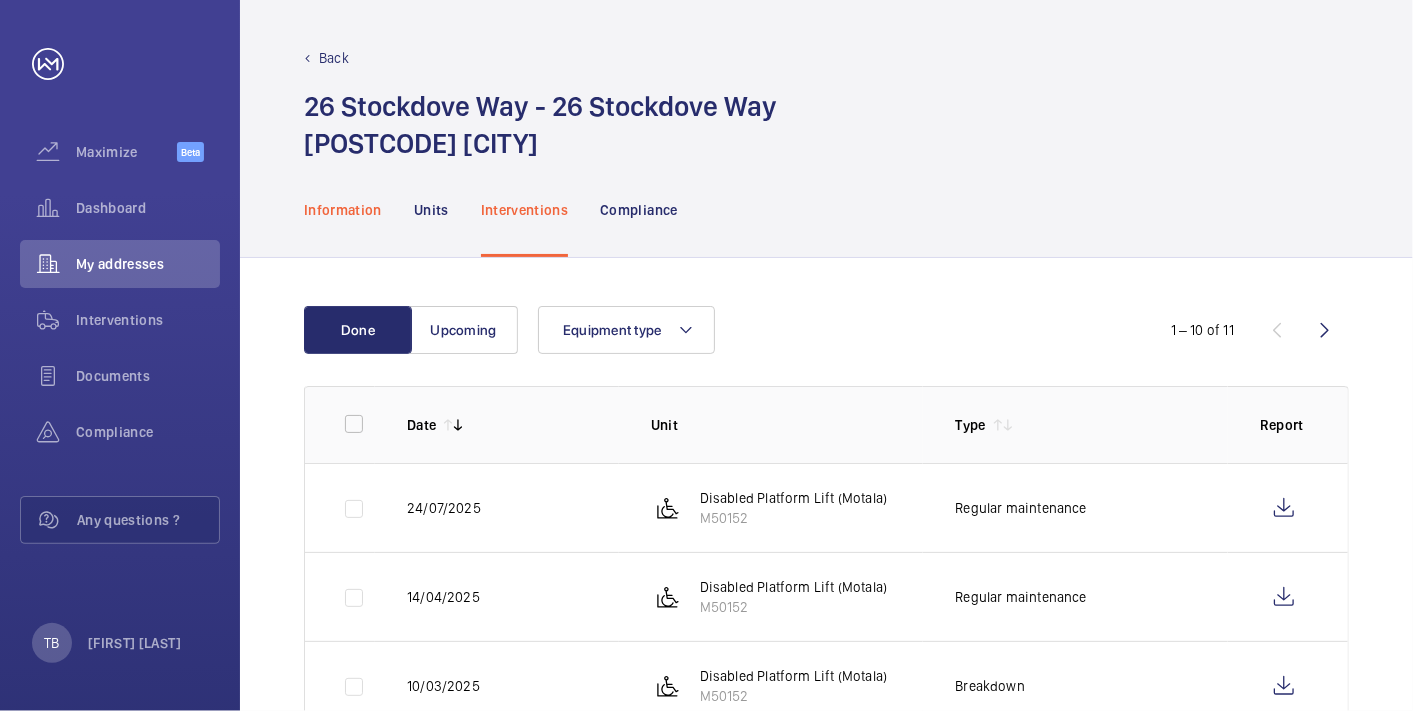 click on "Information" 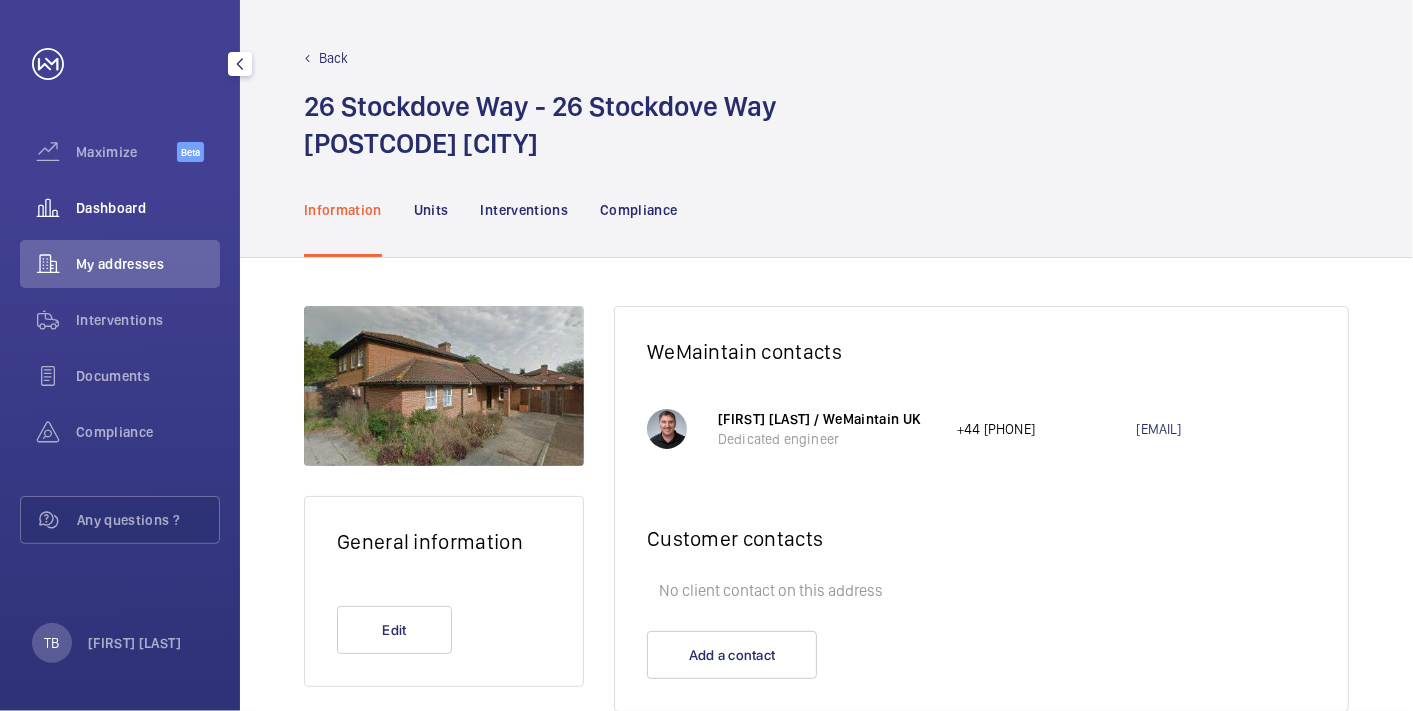 click on "Dashboard" 